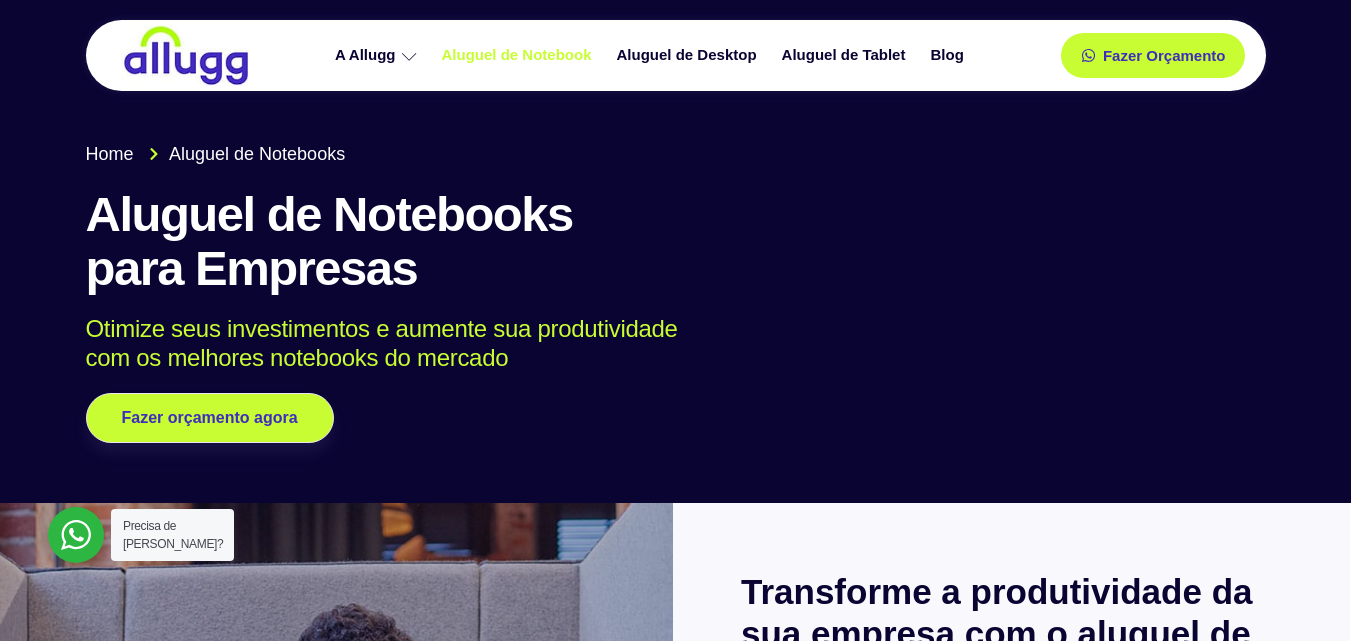 scroll, scrollTop: 0, scrollLeft: 0, axis: both 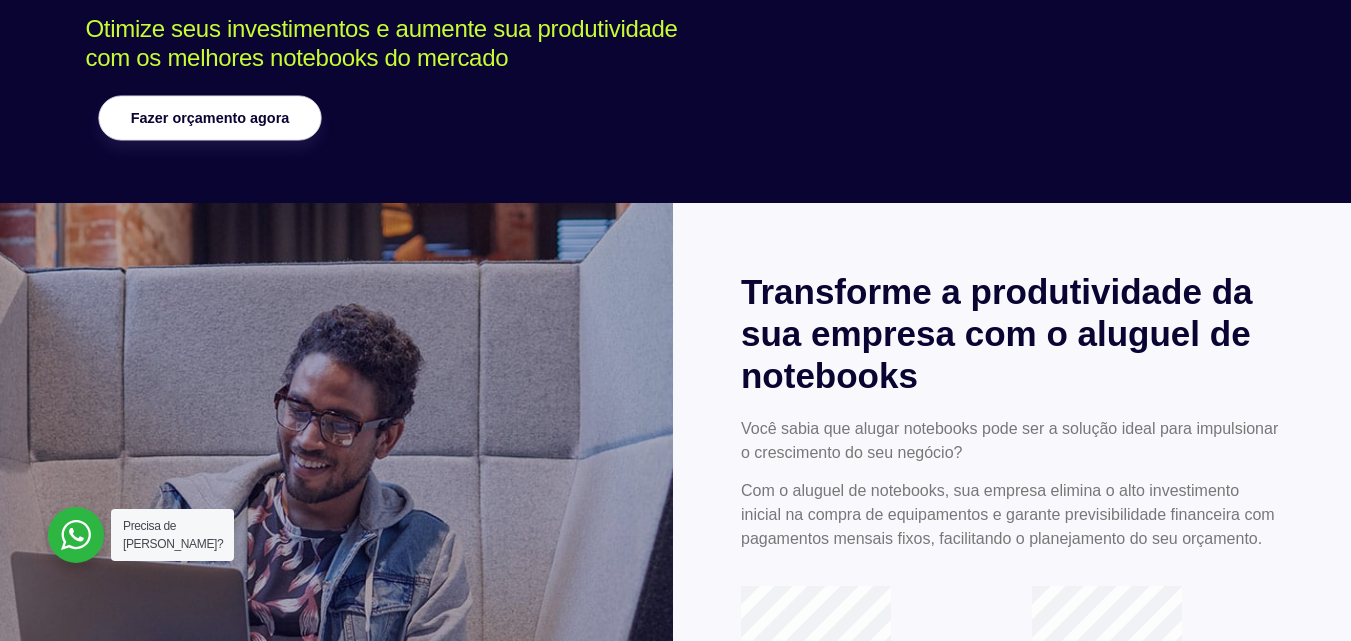 click on "Fazer orçamento agora" at bounding box center [209, 118] 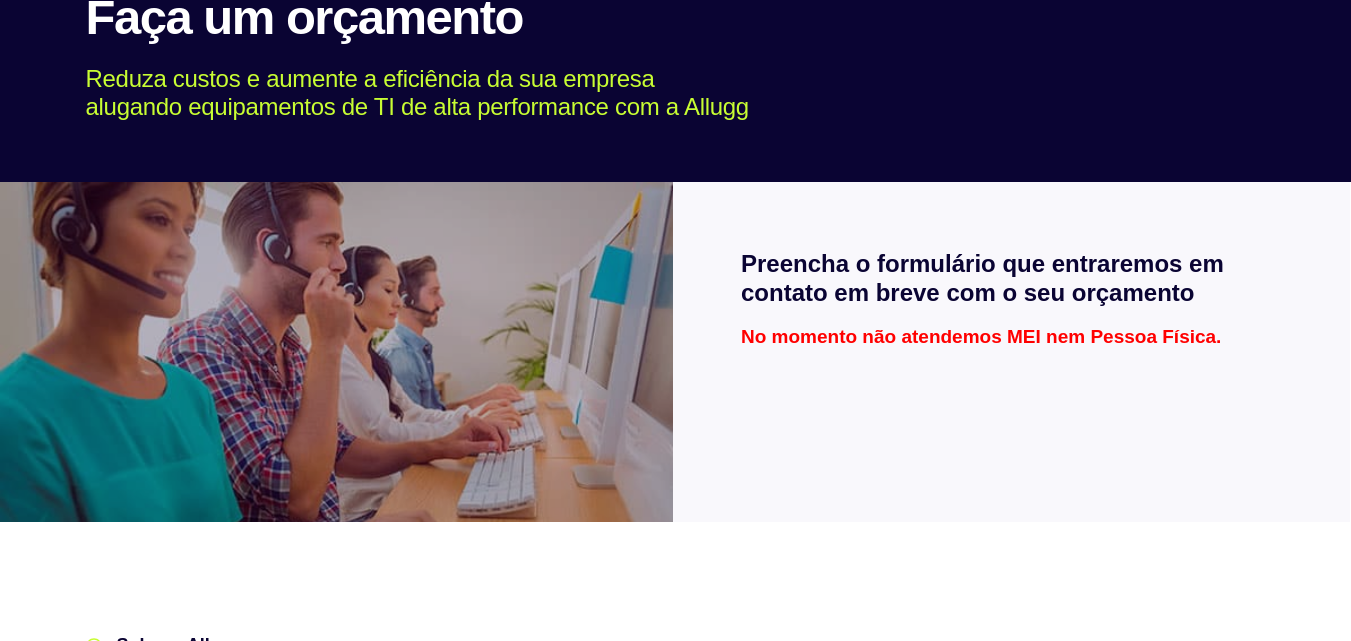 scroll, scrollTop: 0, scrollLeft: 0, axis: both 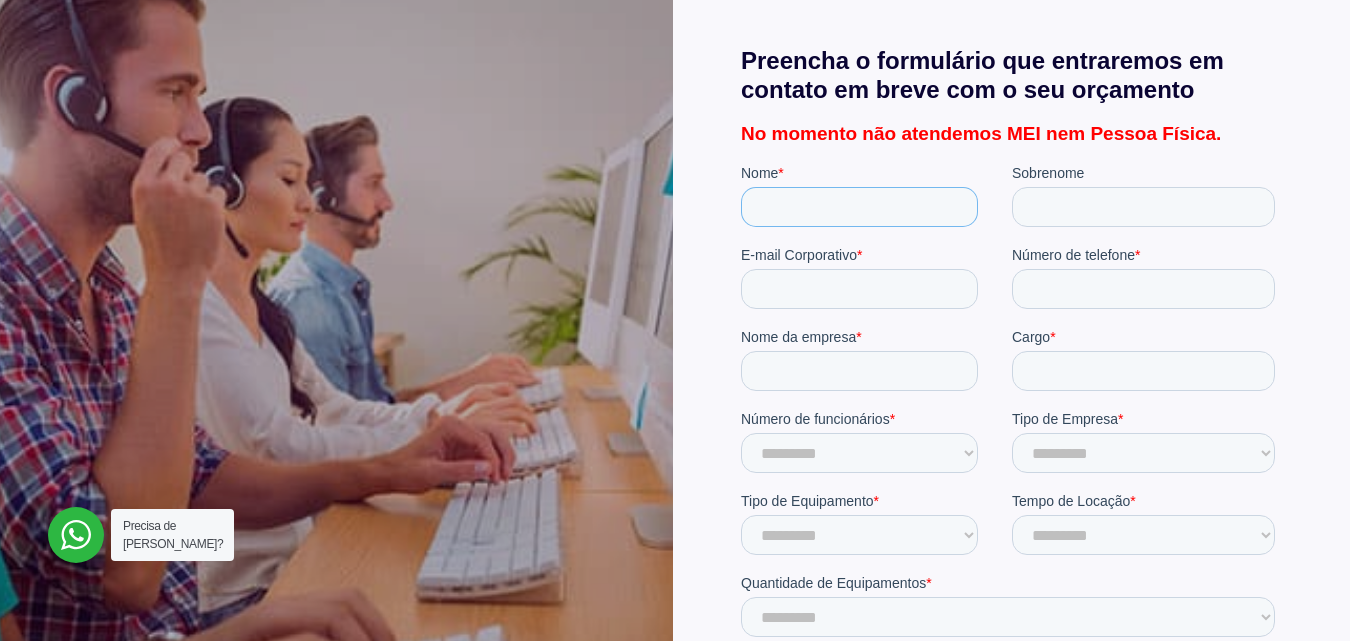 click on "Nome *" at bounding box center [858, 207] 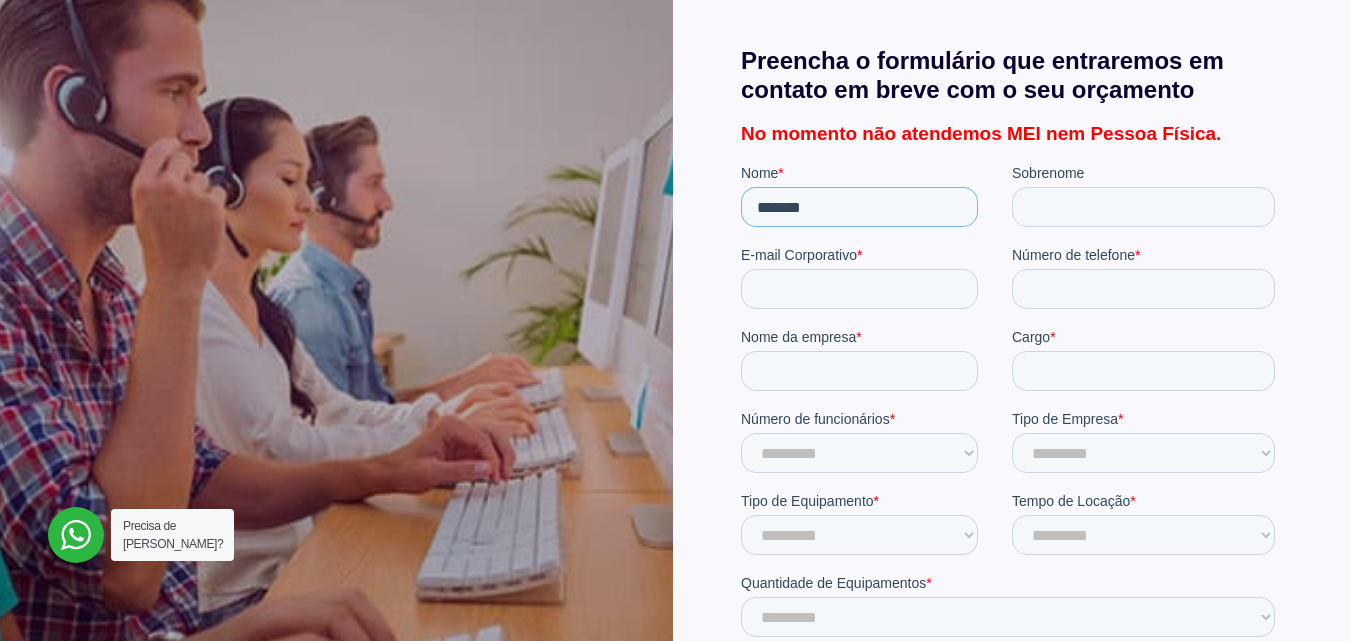 type on "******" 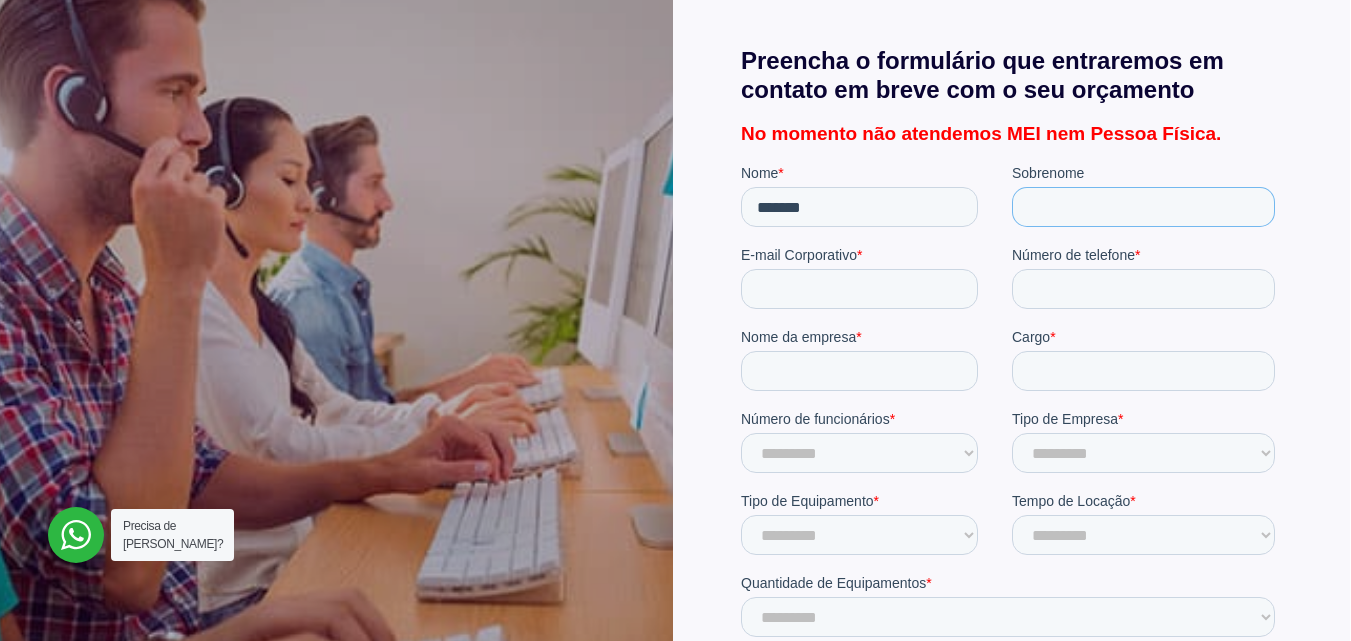 click on "Sobrenome" at bounding box center [1142, 207] 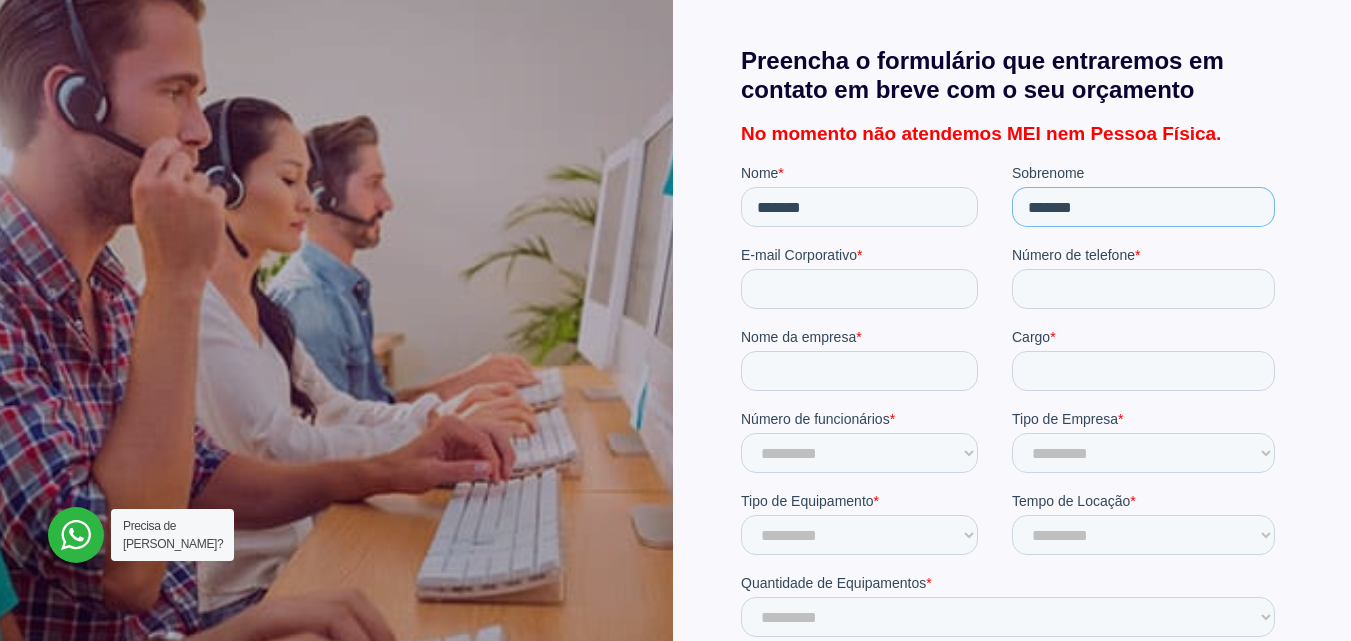 click on "*******" at bounding box center (1142, 207) 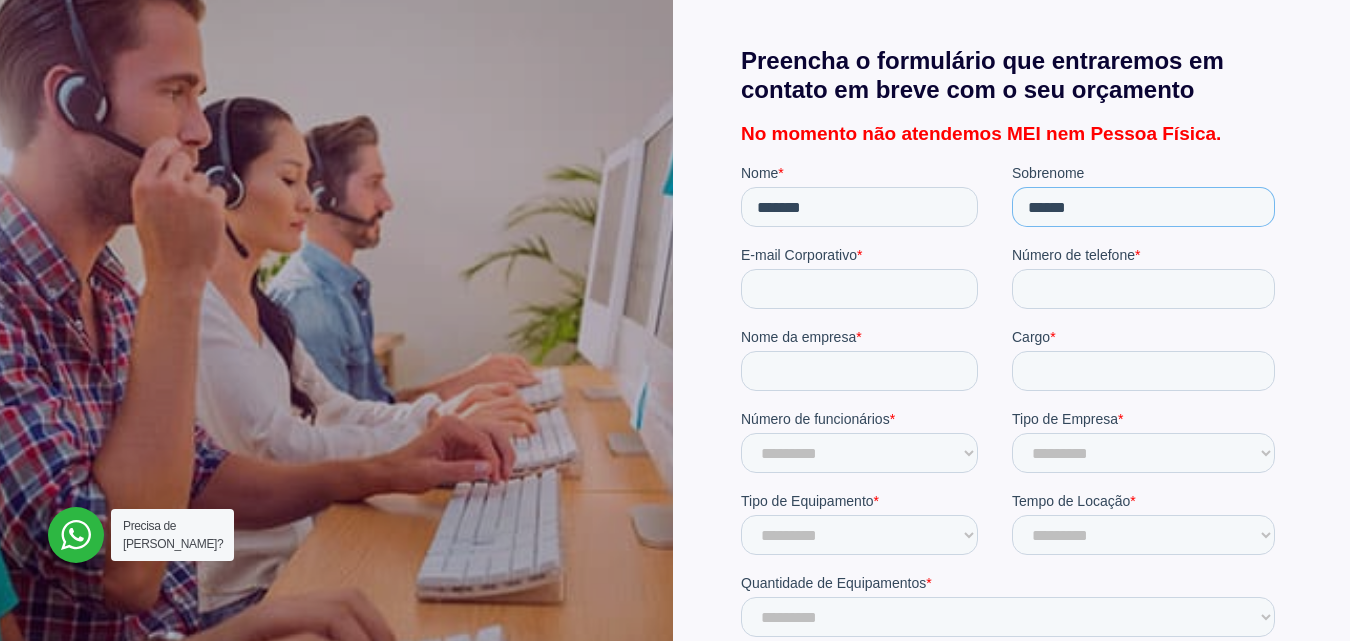 type on "******" 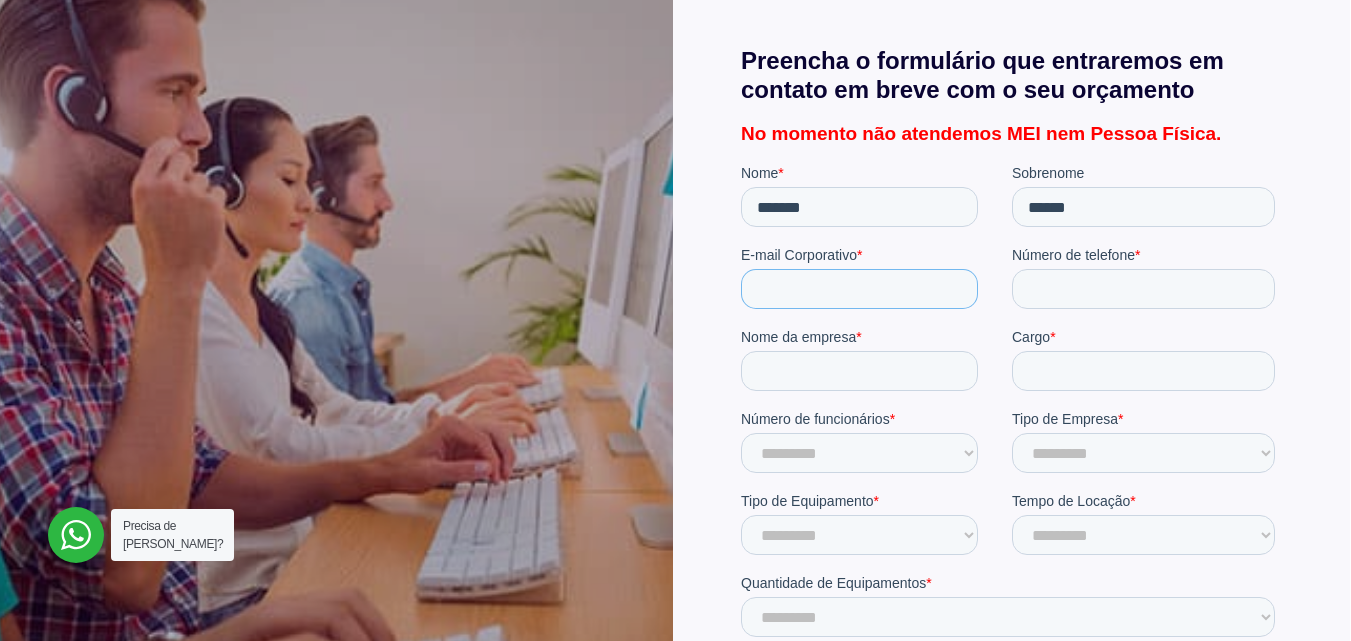 click on "E-mail Corporativo *" at bounding box center (858, 289) 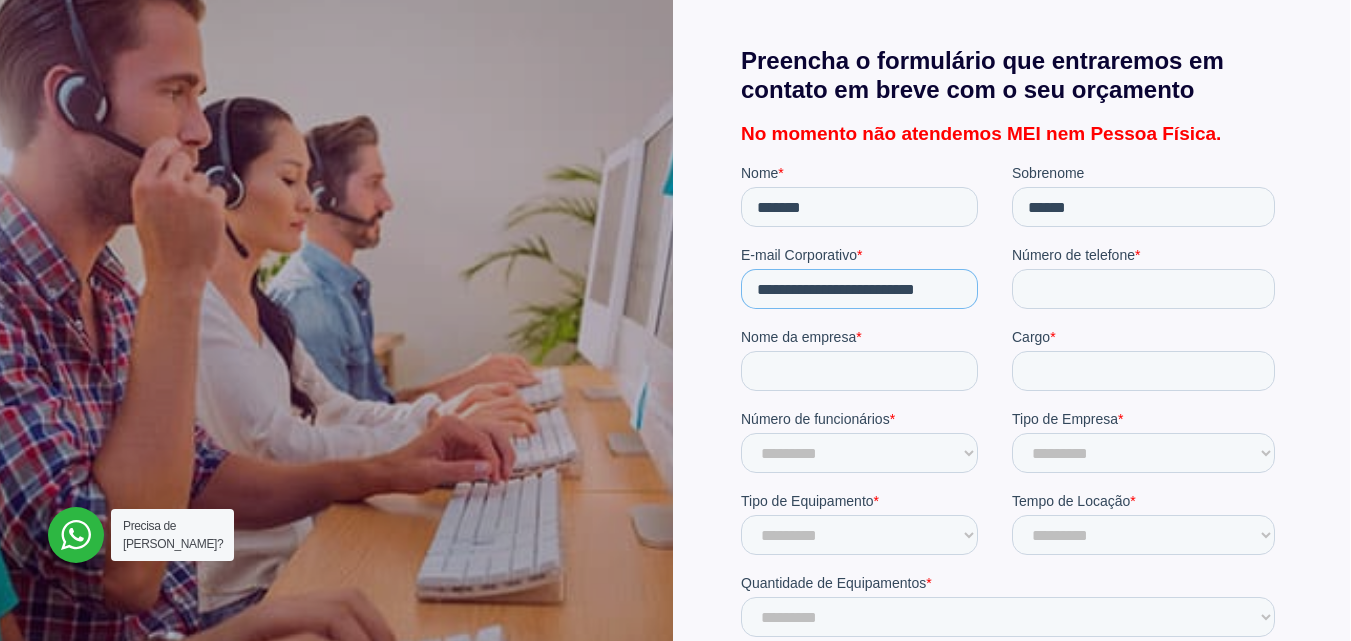 scroll, scrollTop: 0, scrollLeft: 67, axis: horizontal 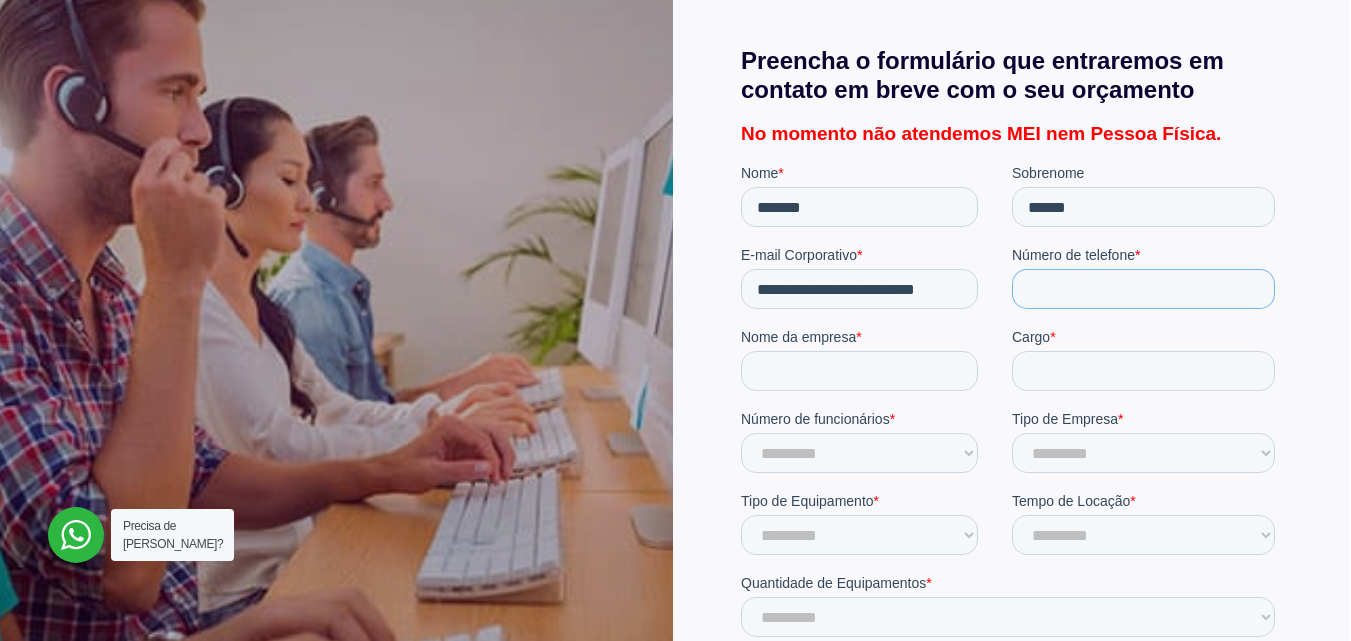 click on "Número de telefone *" at bounding box center (1142, 289) 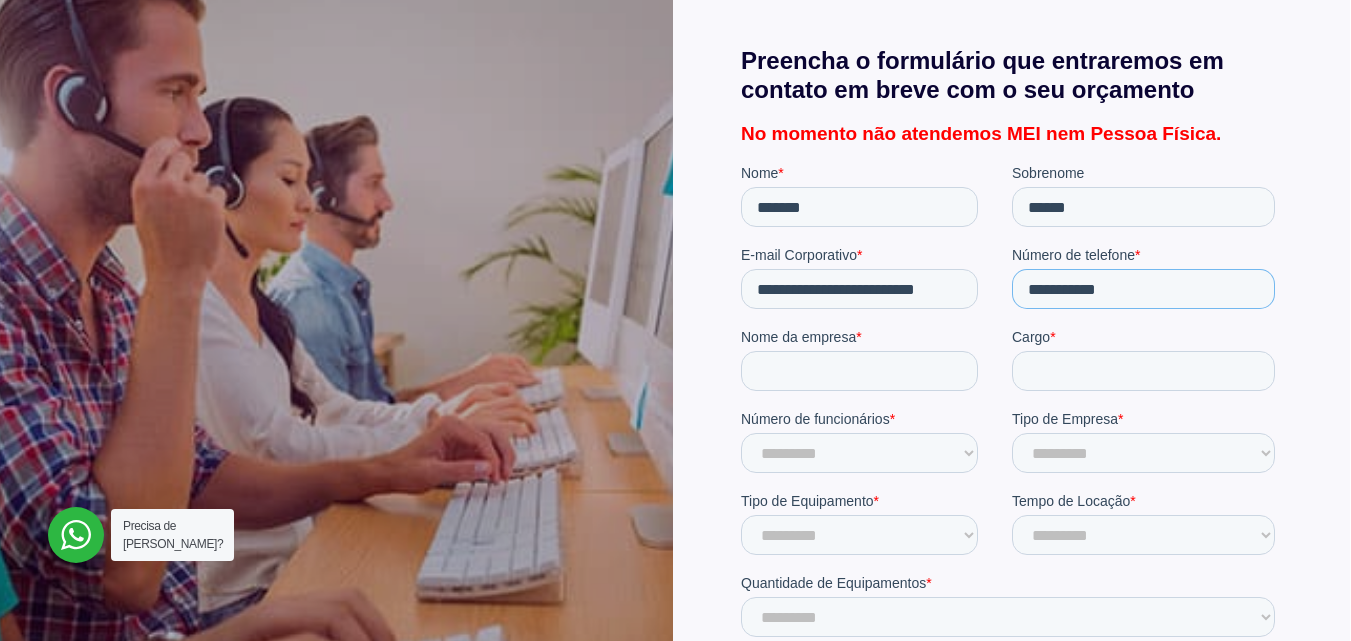 type on "**********" 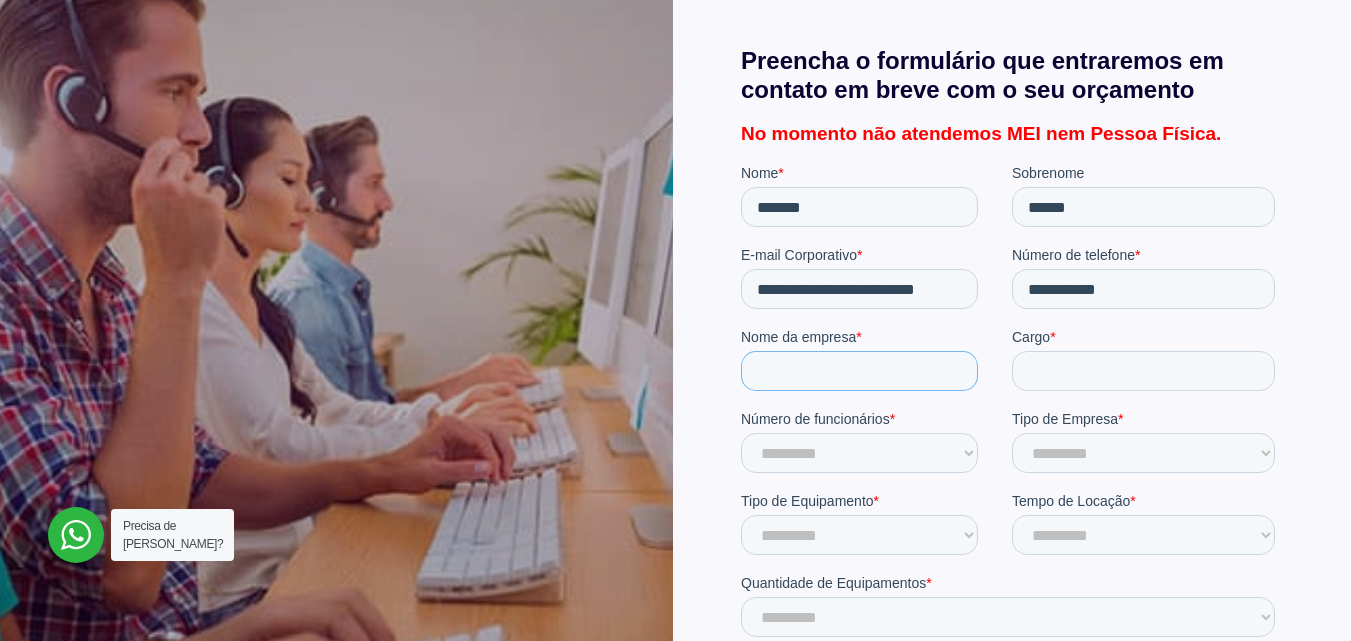click on "Nome da empresa *" at bounding box center (858, 371) 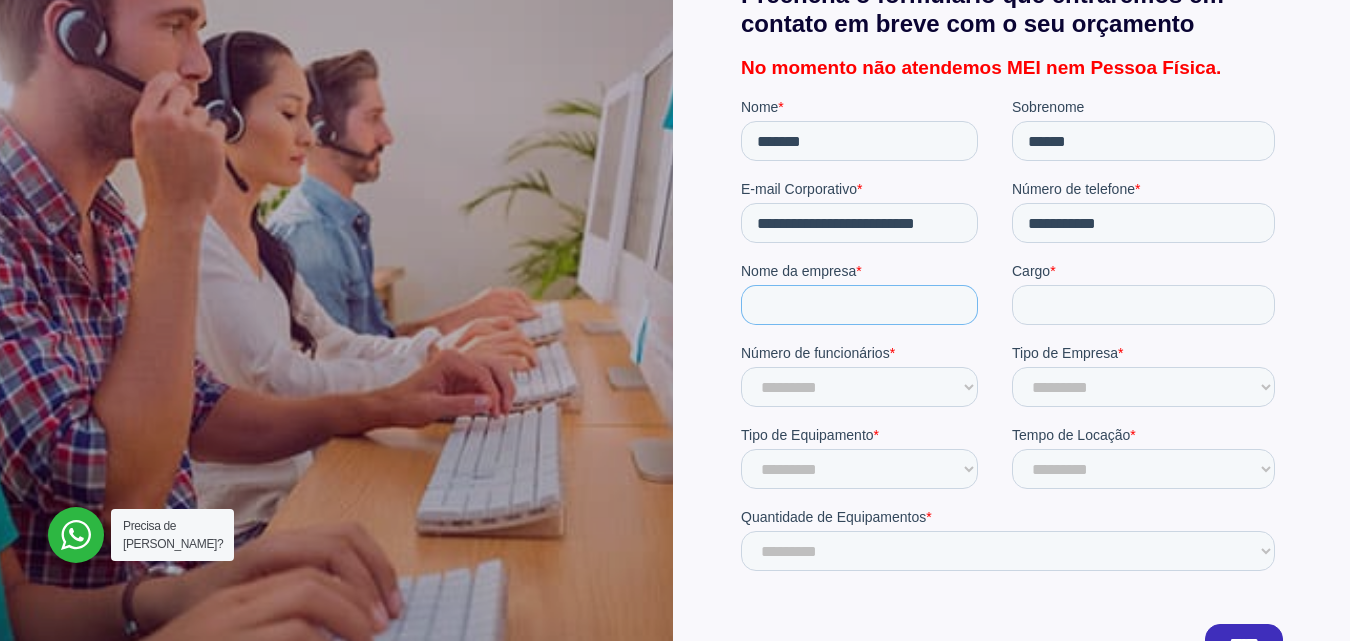 scroll, scrollTop: 500, scrollLeft: 0, axis: vertical 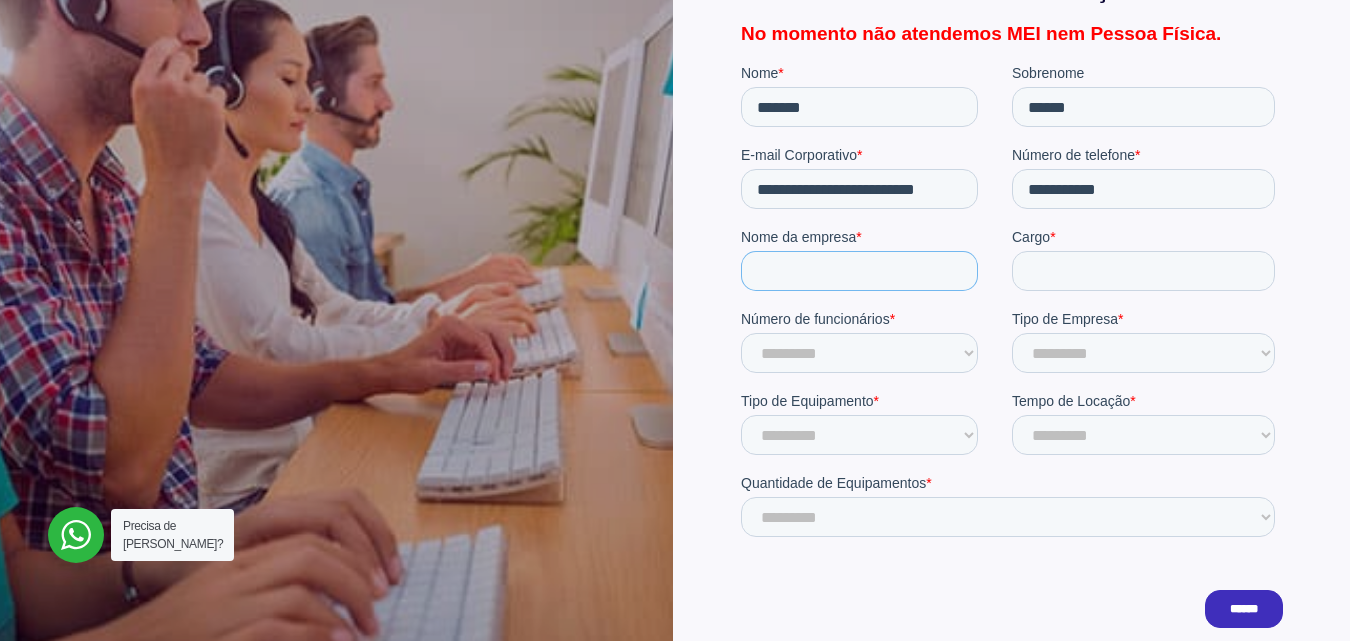 click on "Nome da empresa *" at bounding box center (858, 271) 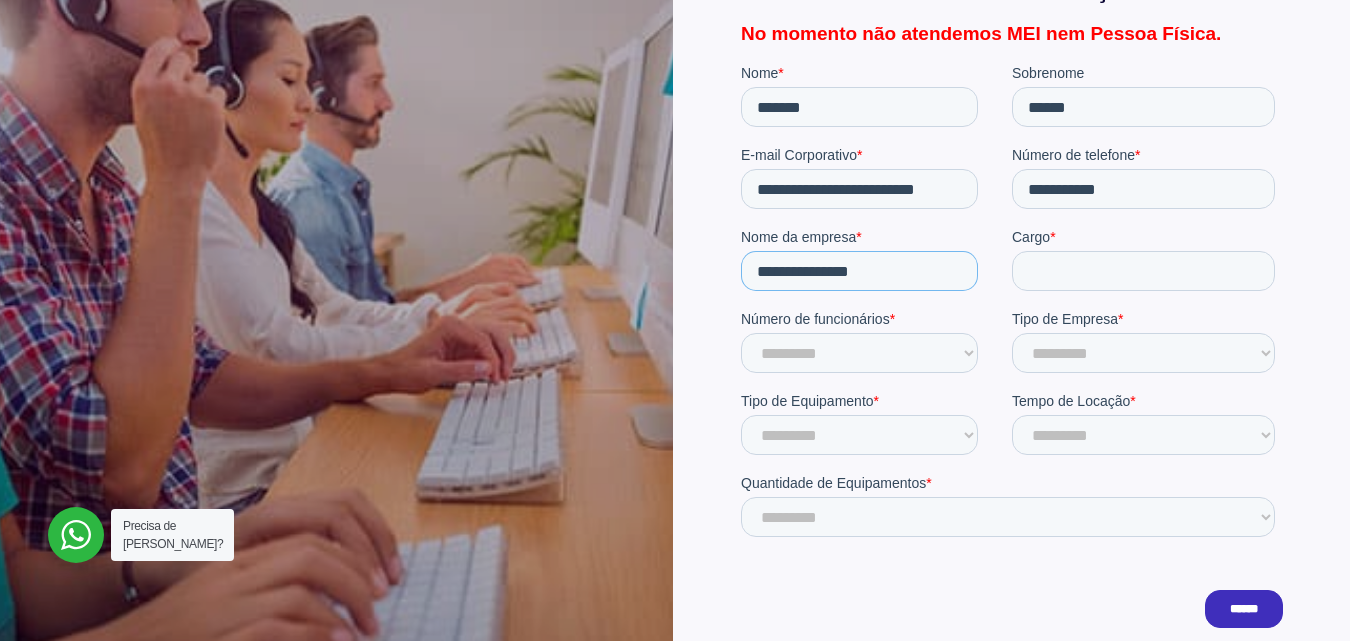 type on "**********" 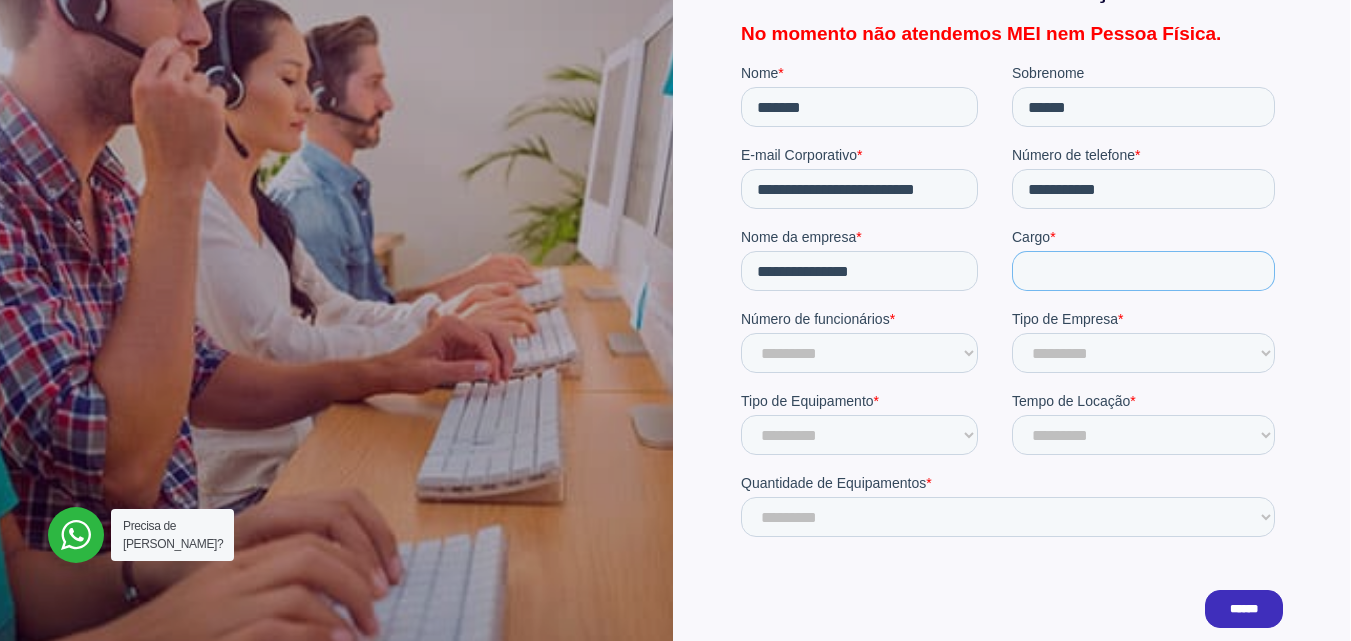 click on "Cargo *" at bounding box center [1142, 271] 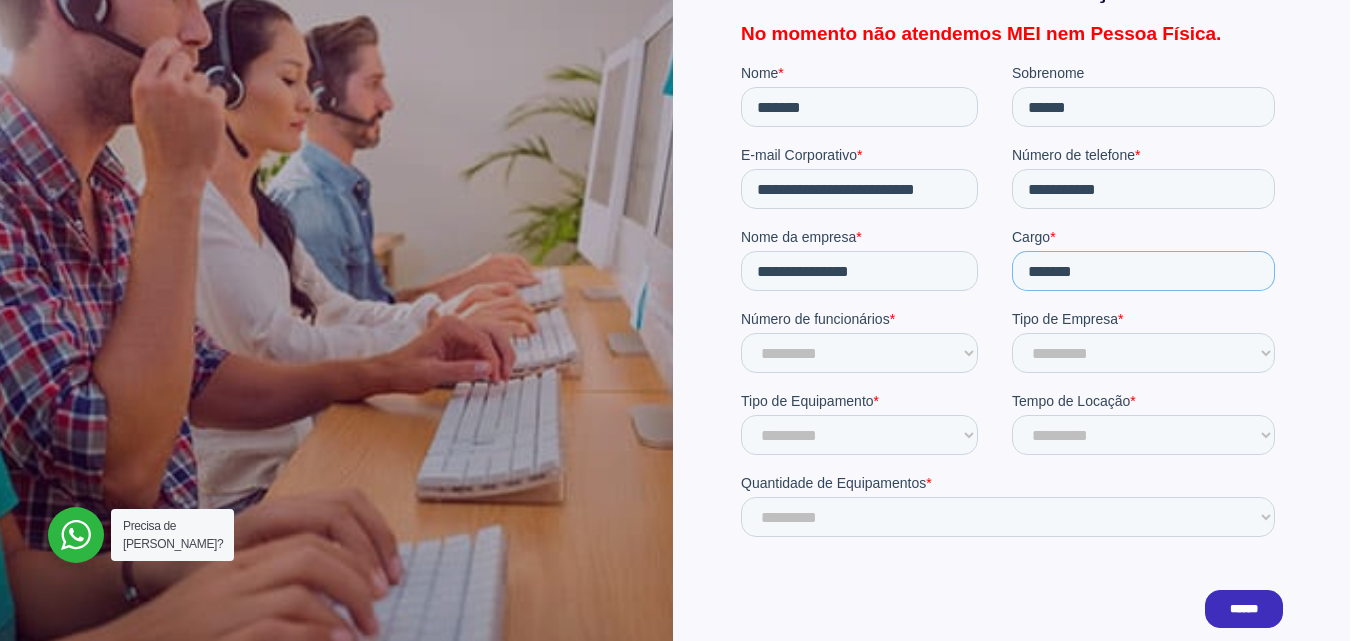 type on "*******" 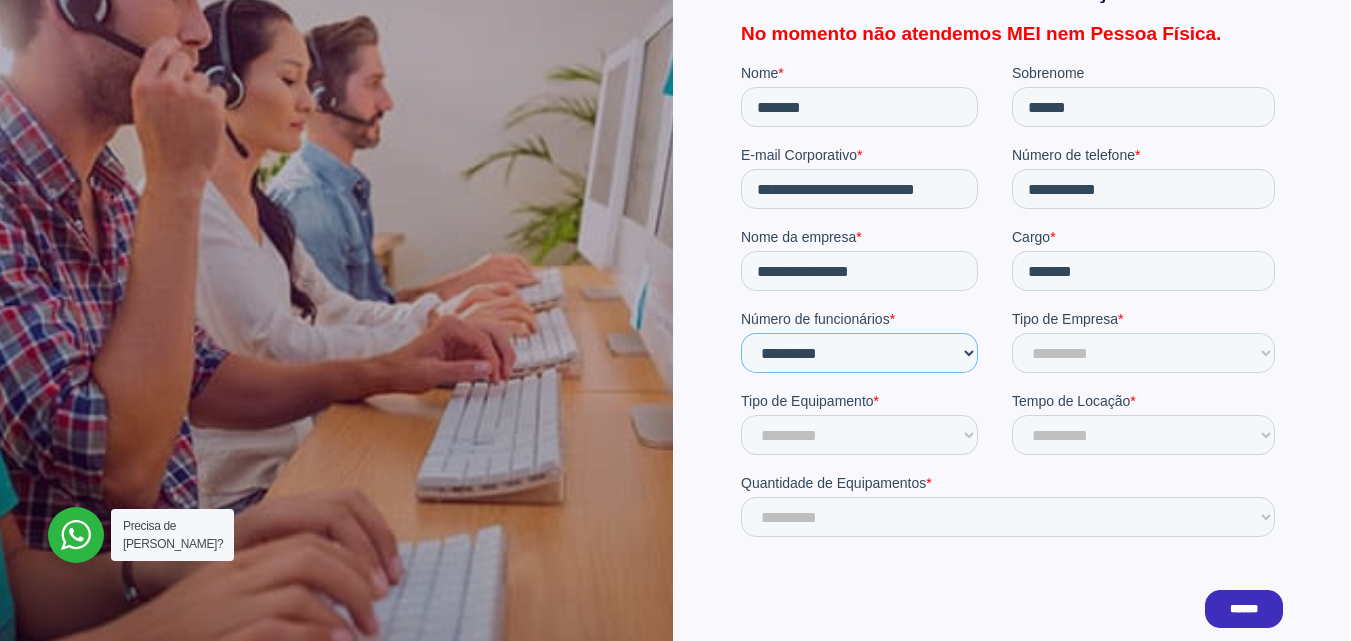 click on "**********" at bounding box center [858, 353] 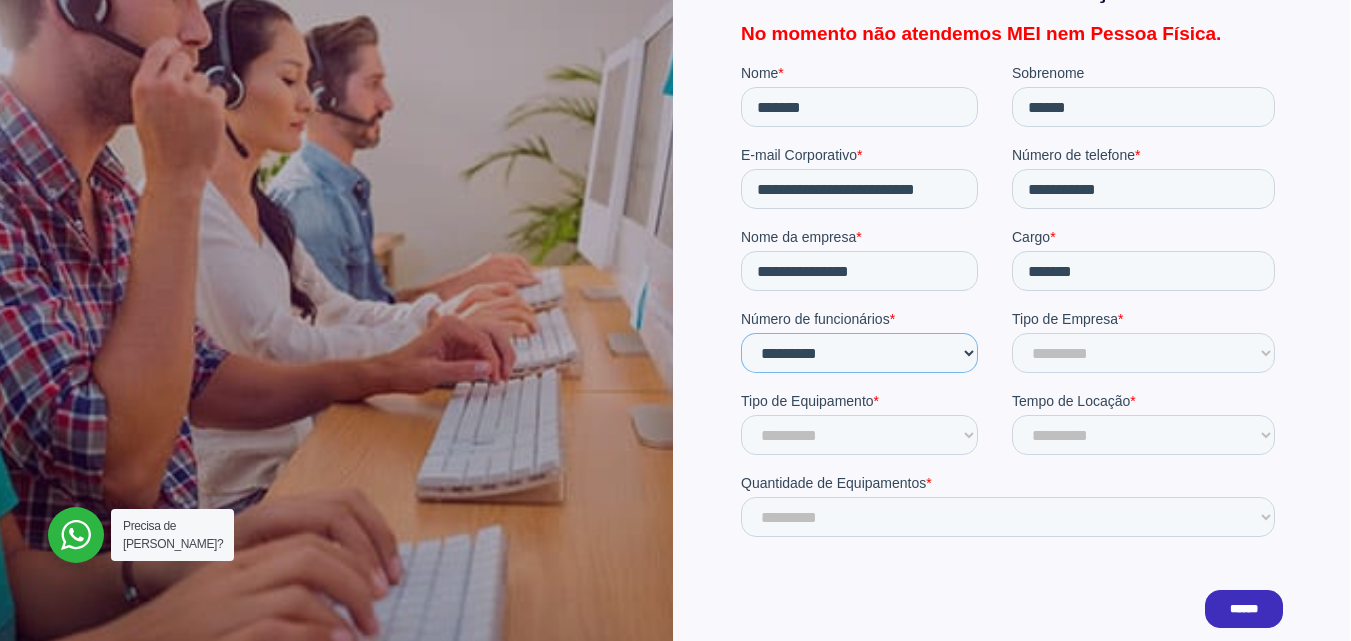 select on "***" 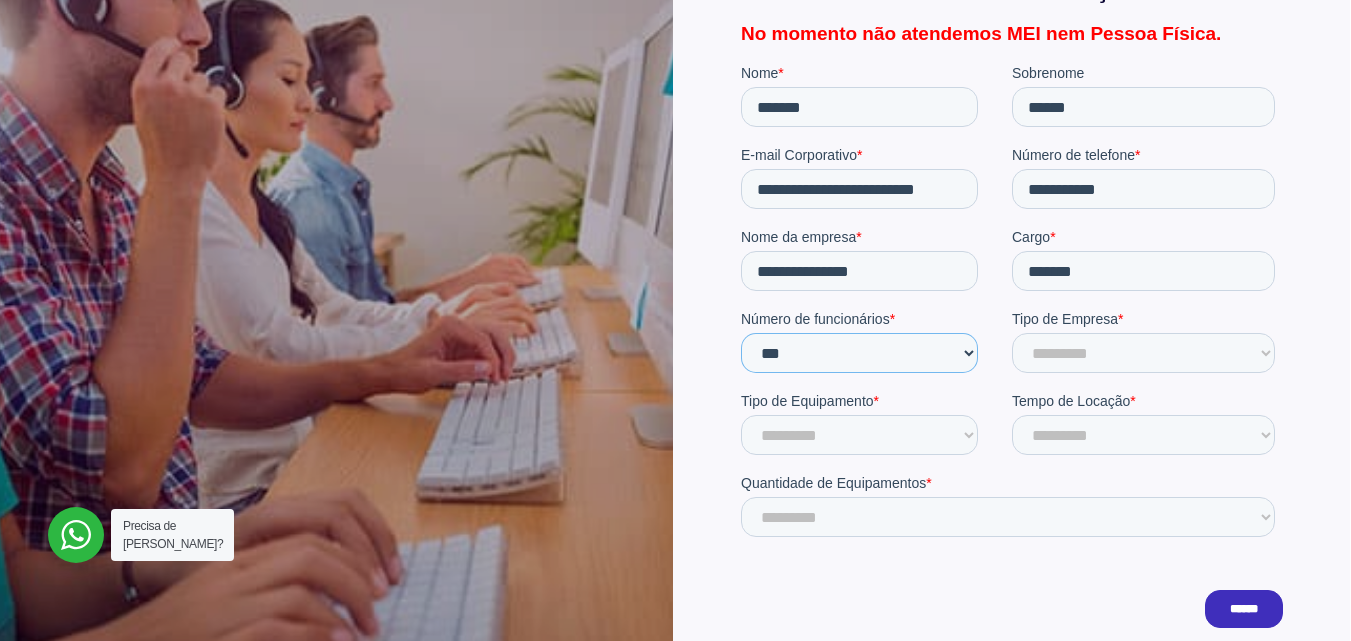 click on "**********" at bounding box center (858, 353) 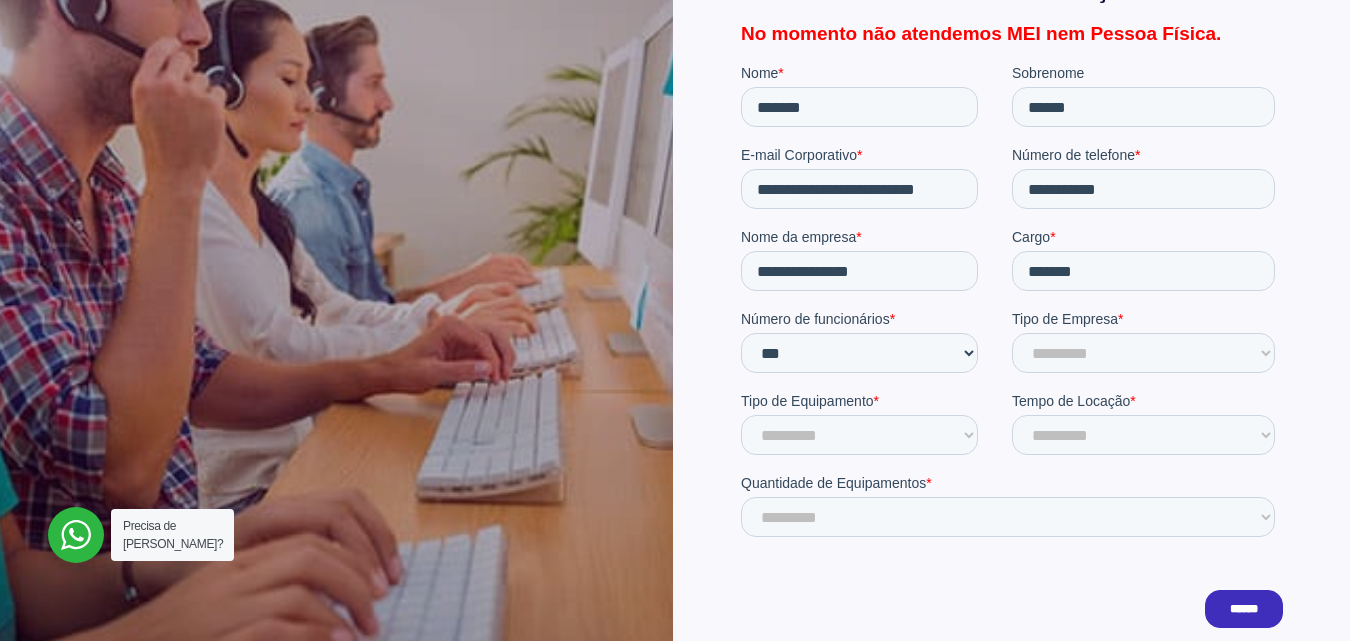 click on "**********" at bounding box center (1011, 350) 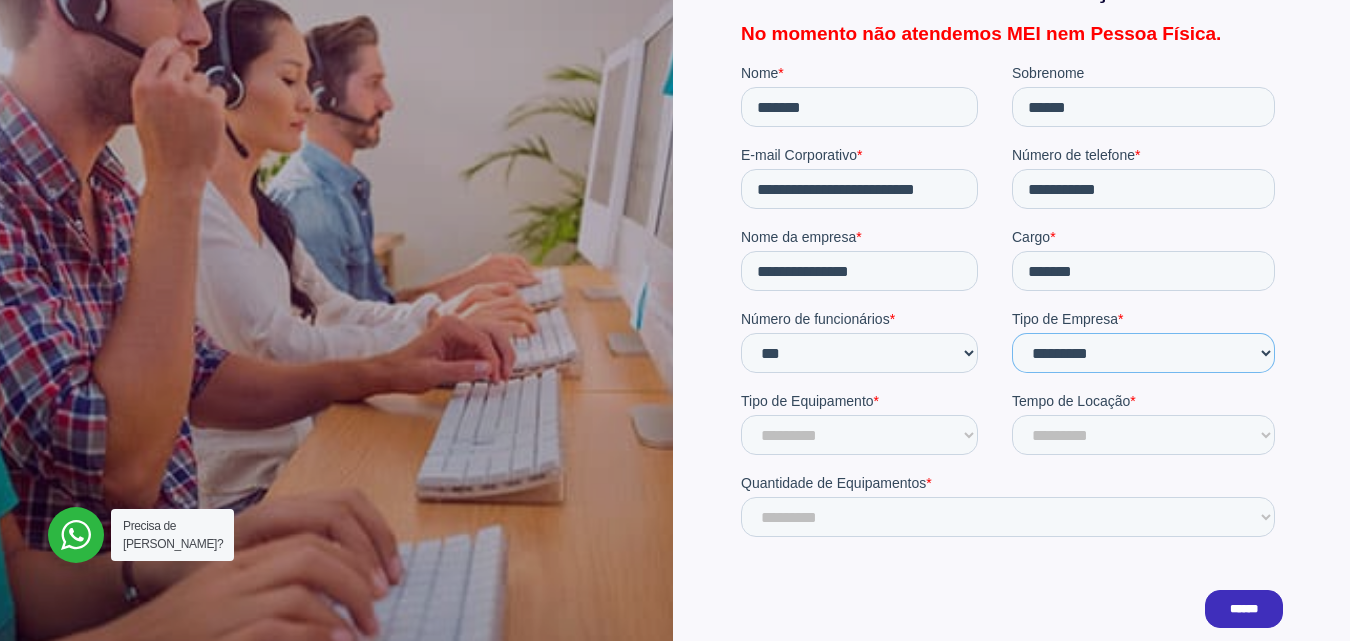 click on "**********" at bounding box center (1142, 353) 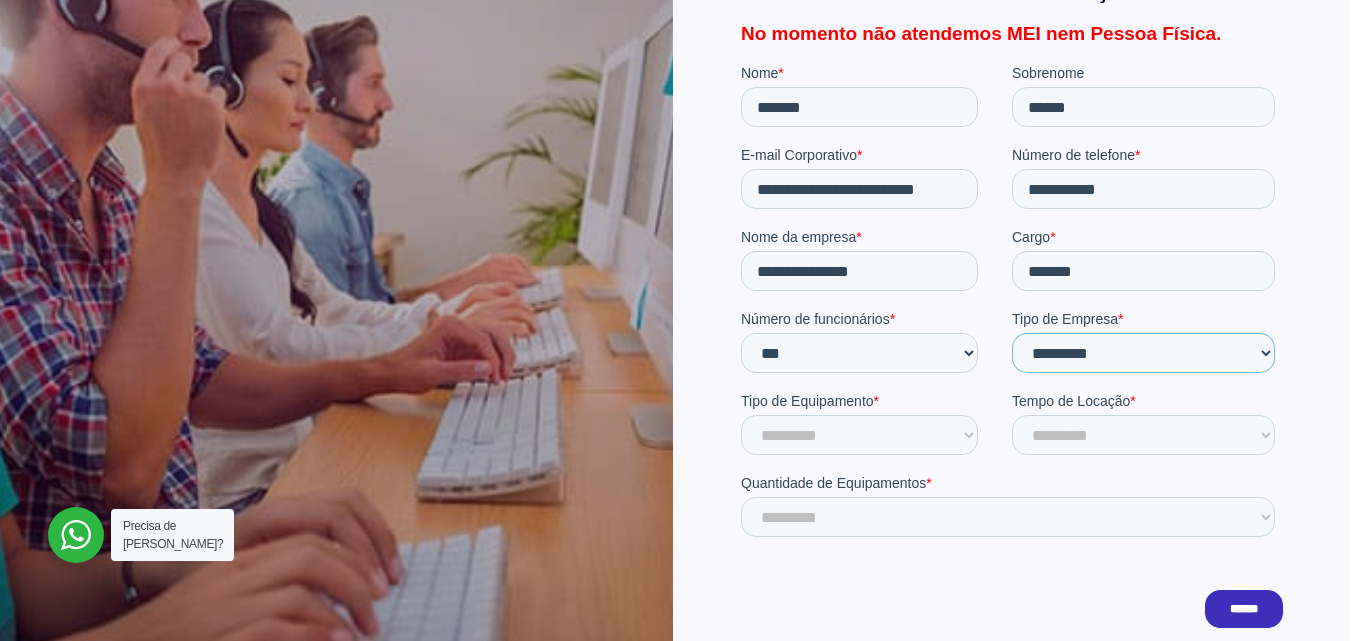 select on "*********" 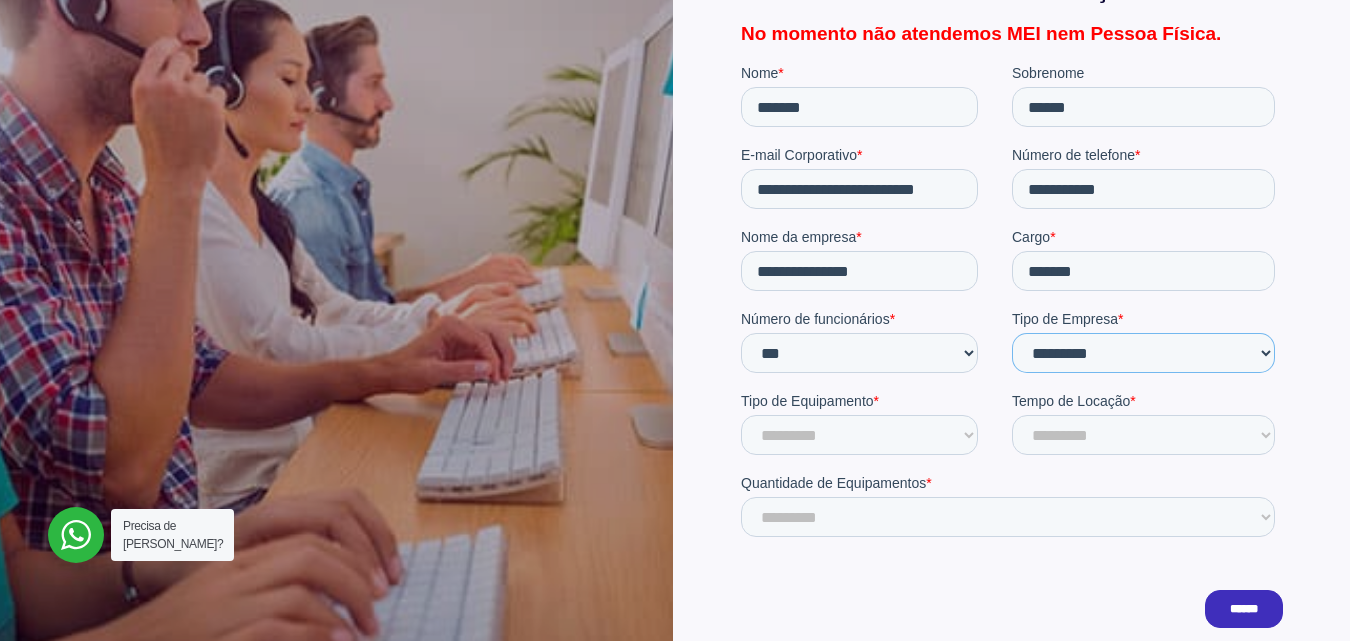 click on "**********" at bounding box center [1142, 353] 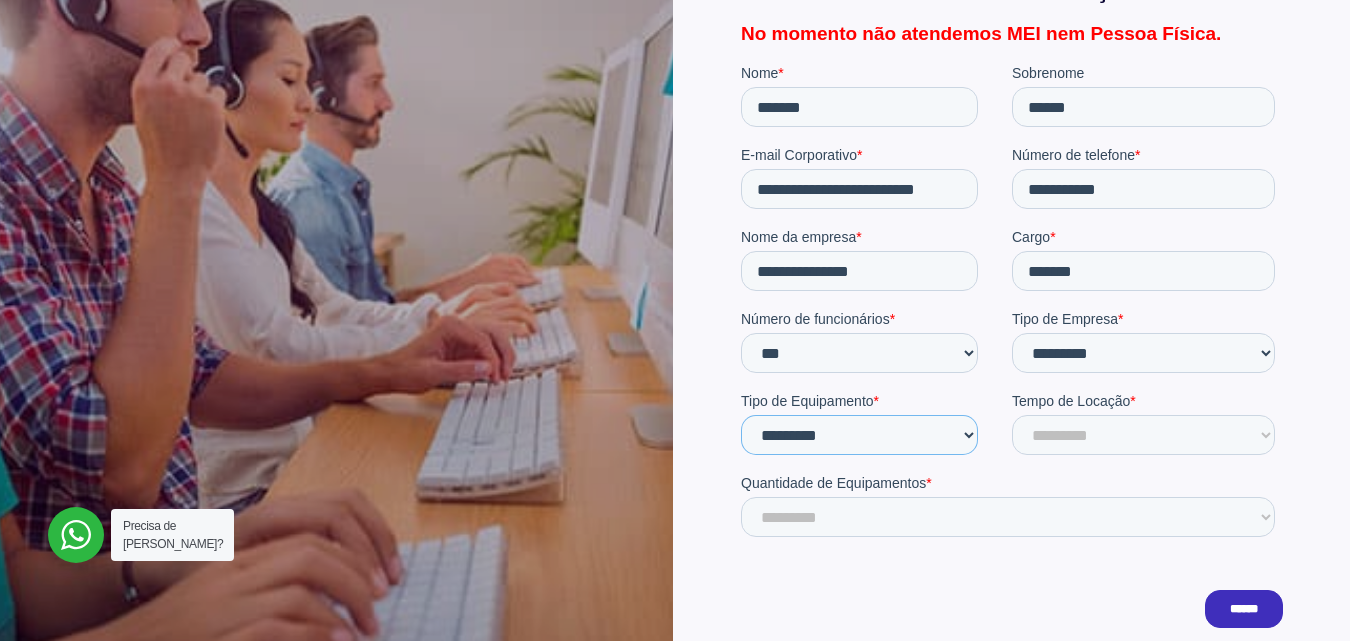 click on "********* ******** ******* ******* ****** ********" at bounding box center (858, 435) 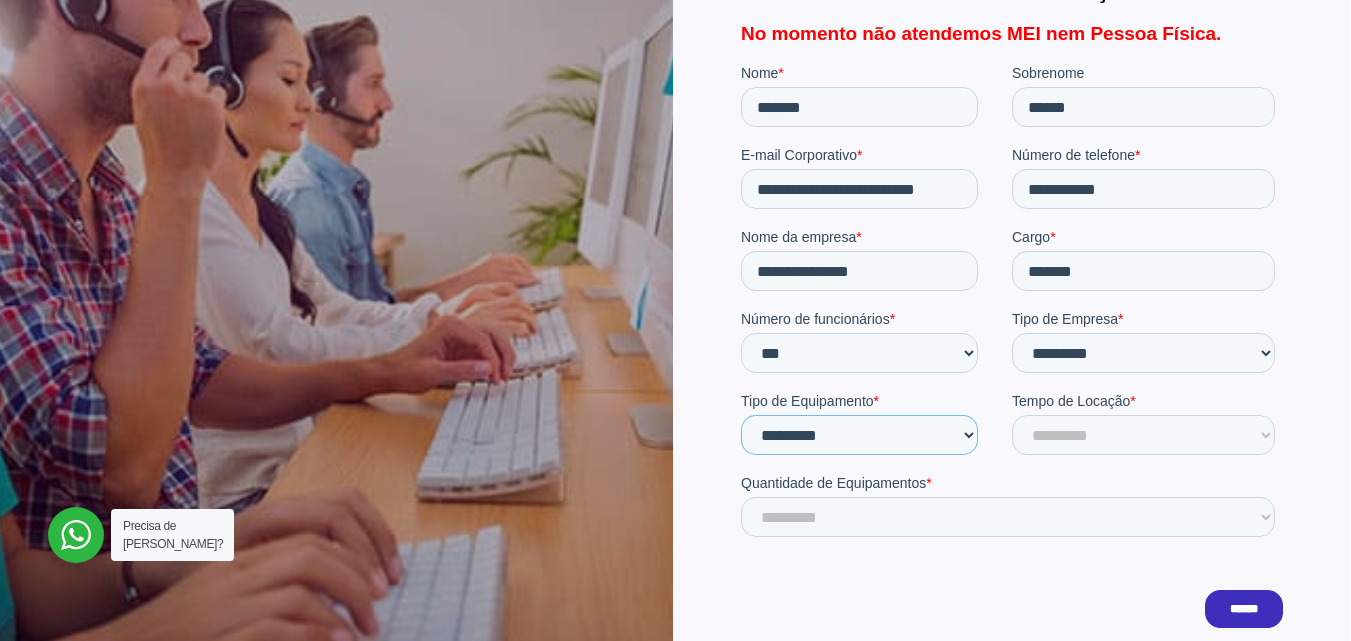select on "********" 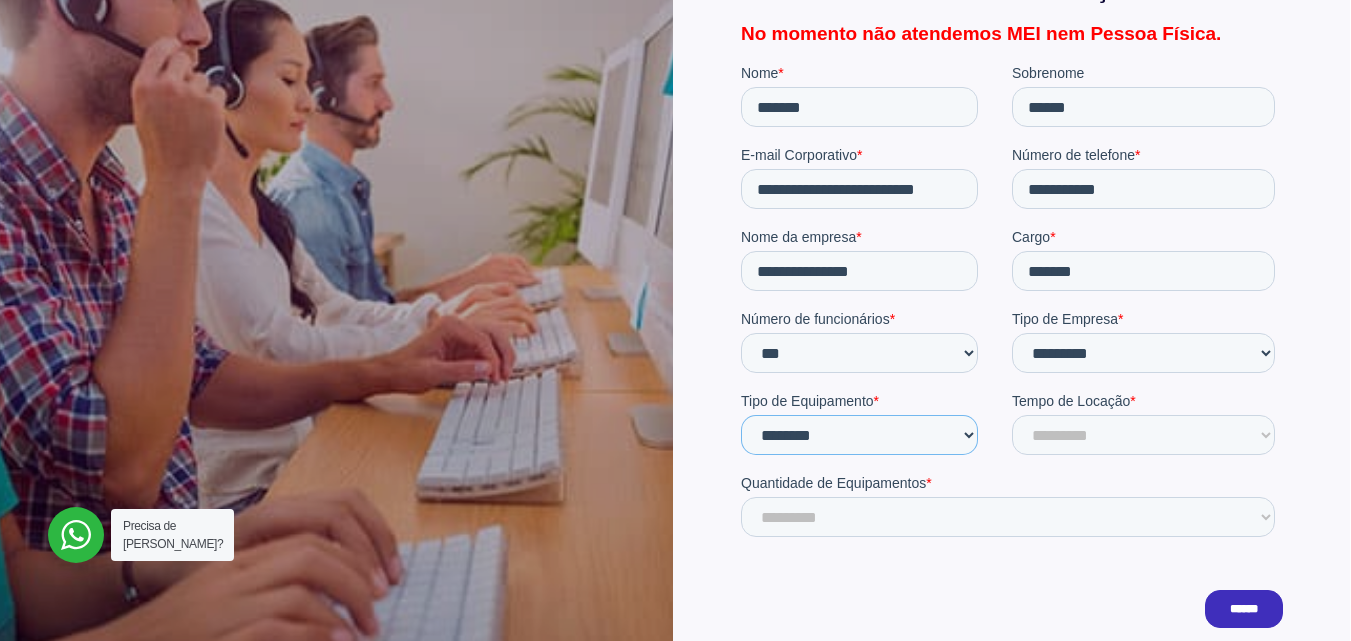 click on "********* ******** ******* ******* ****** ********" at bounding box center [858, 435] 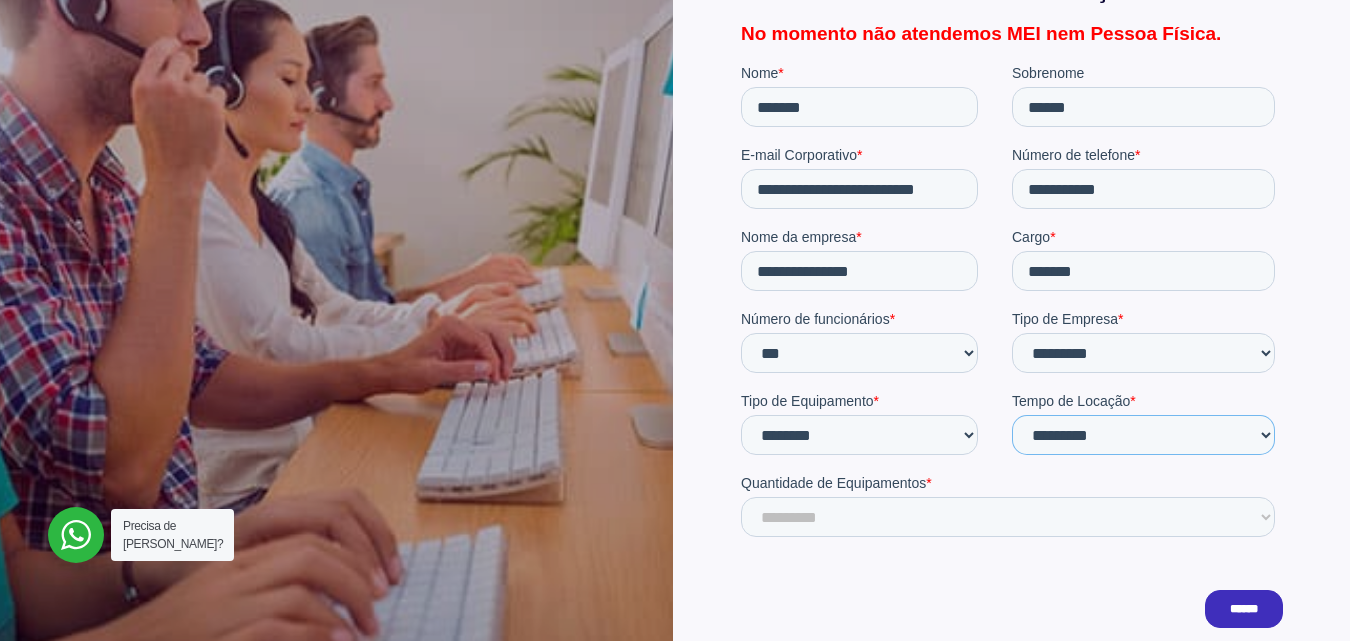 click on "**********" at bounding box center (1142, 435) 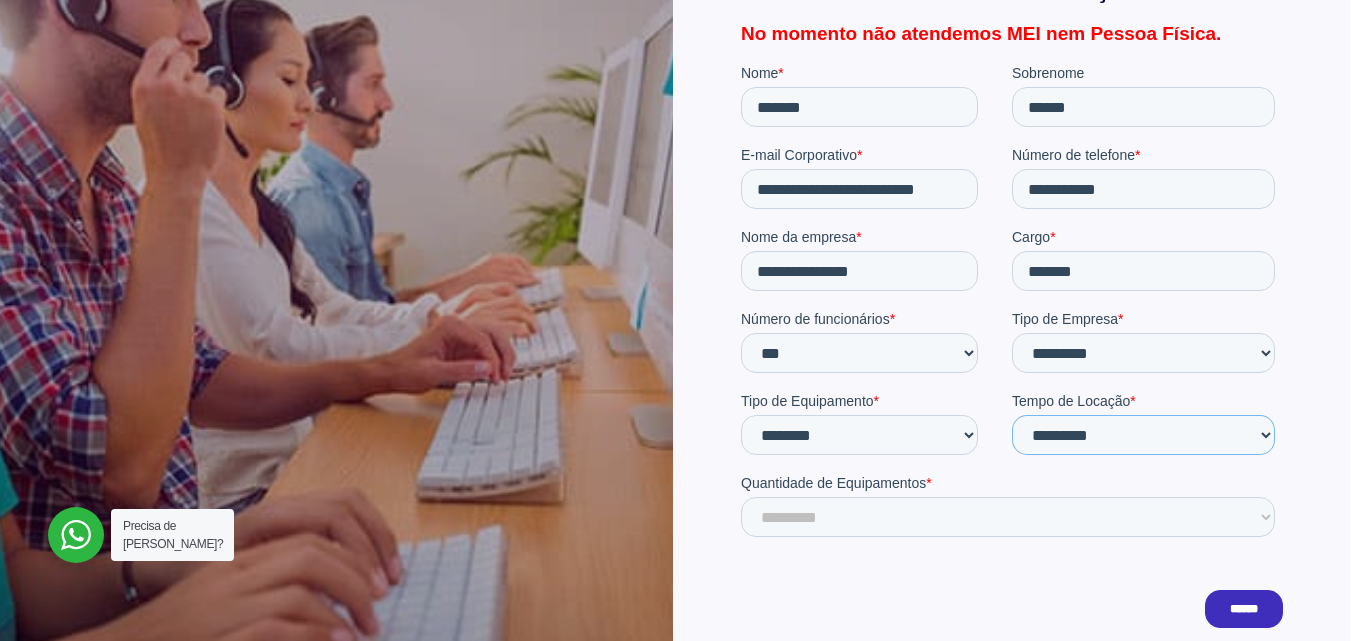 select on "**" 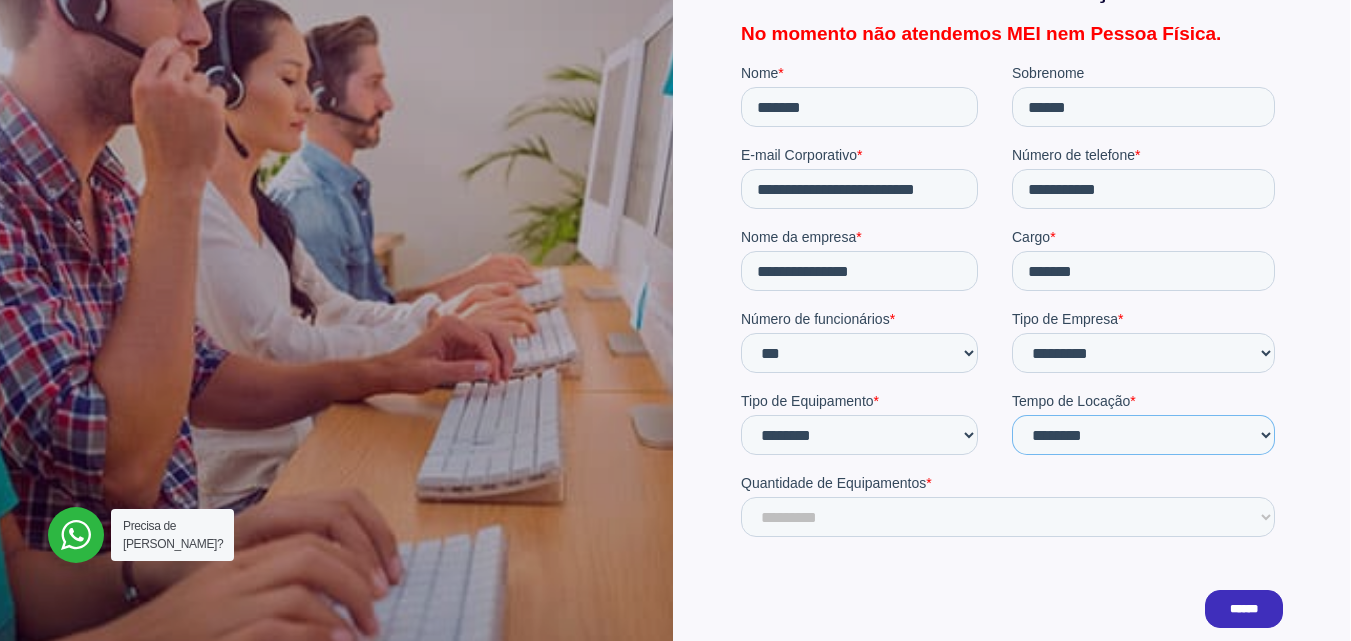 click on "**********" at bounding box center [1142, 435] 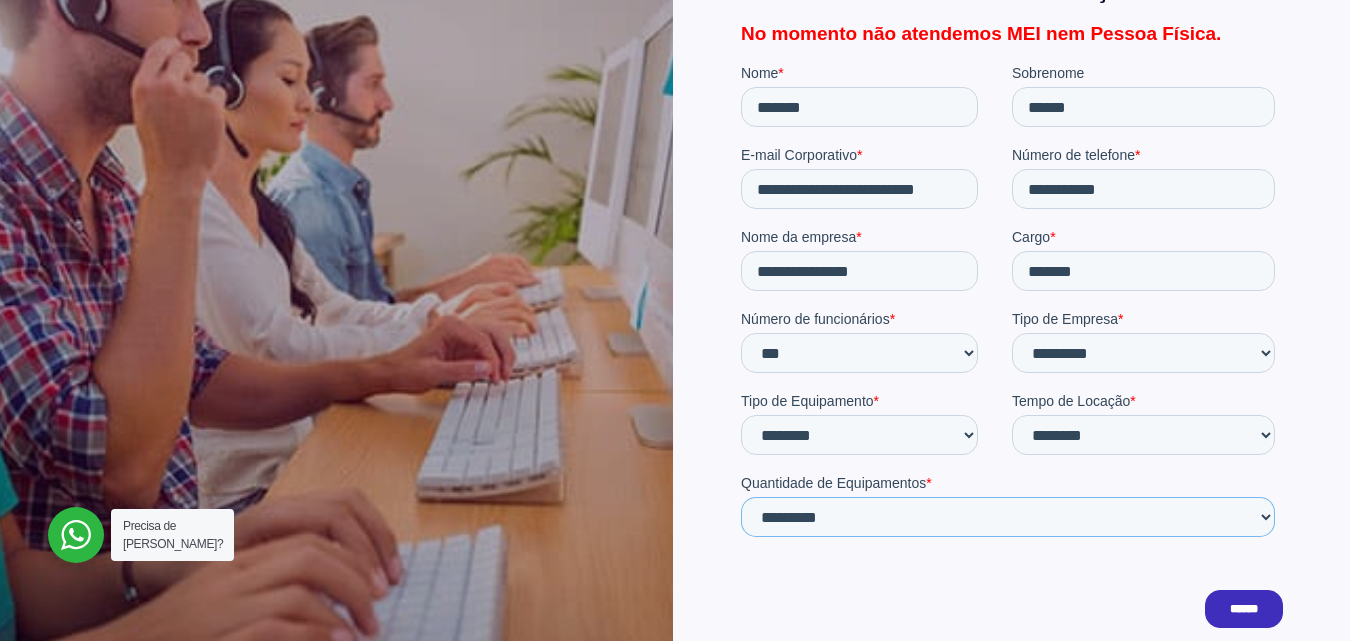 click on "**********" at bounding box center [1007, 517] 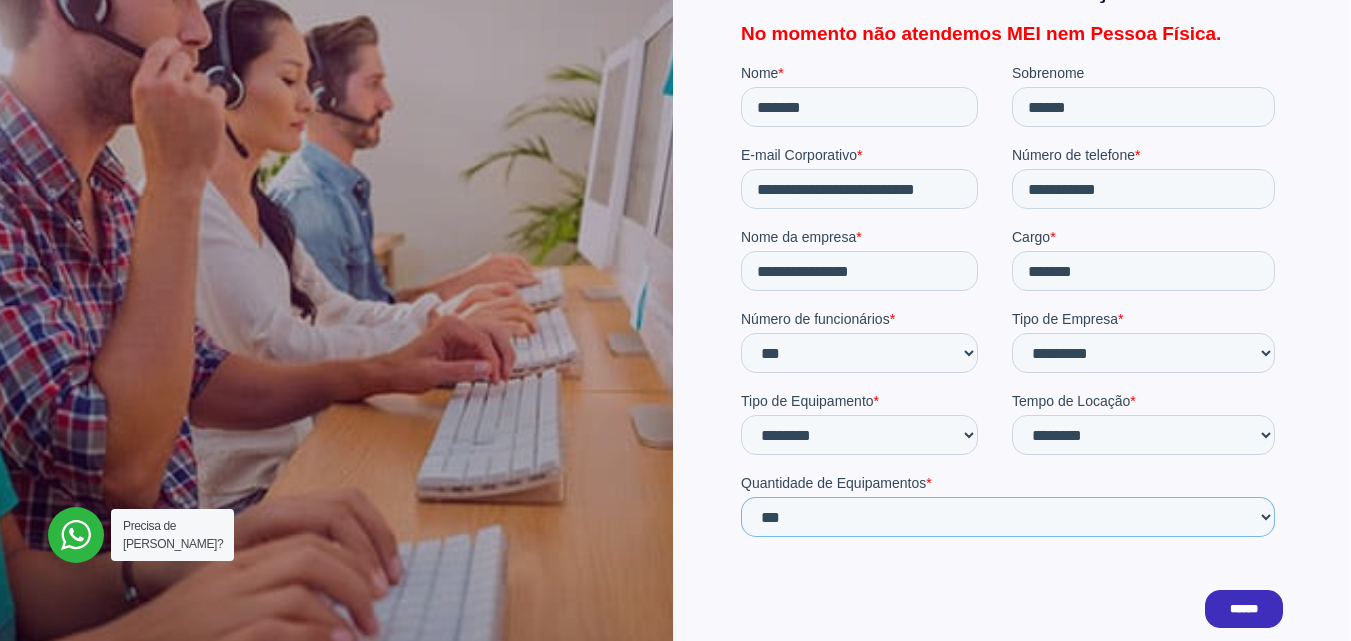click on "**********" at bounding box center [1007, 517] 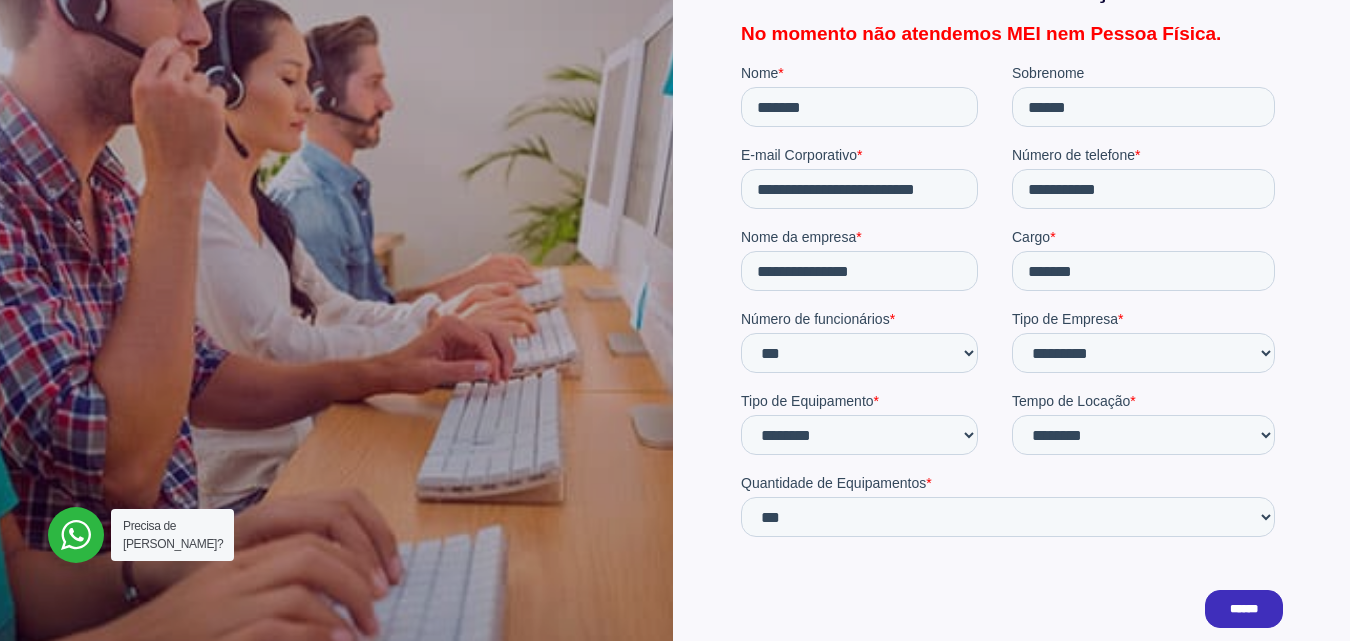click on "******" at bounding box center (1243, 609) 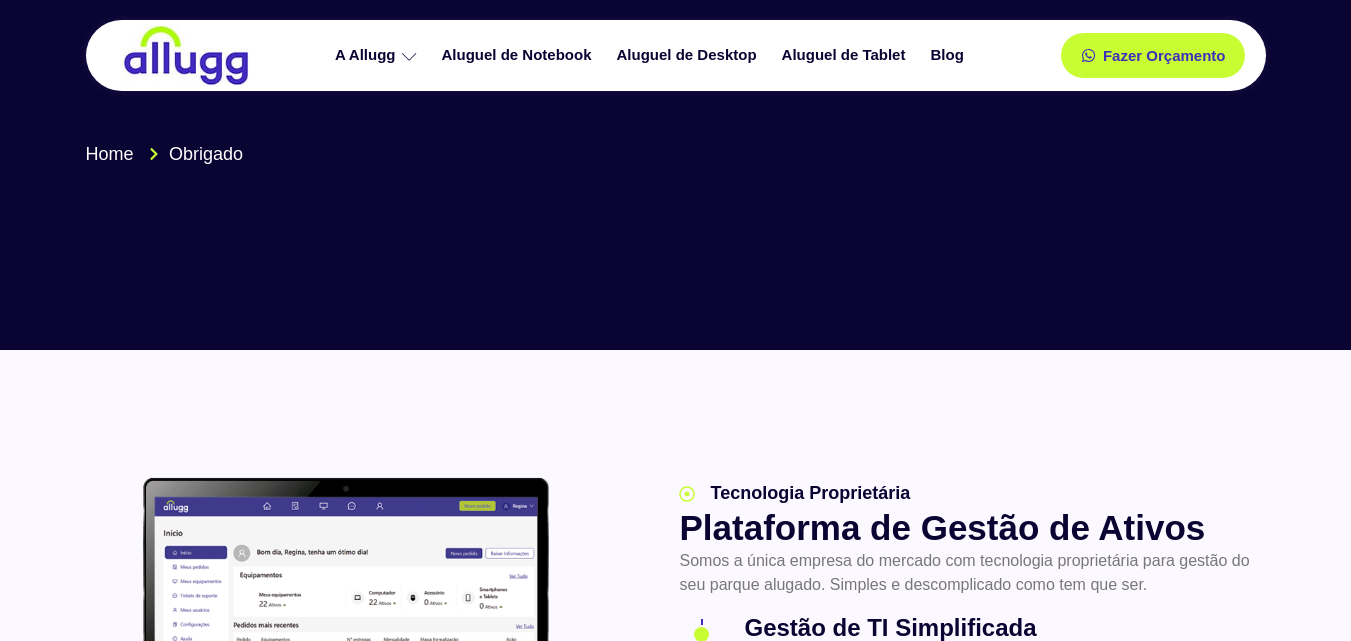 scroll, scrollTop: 0, scrollLeft: 0, axis: both 